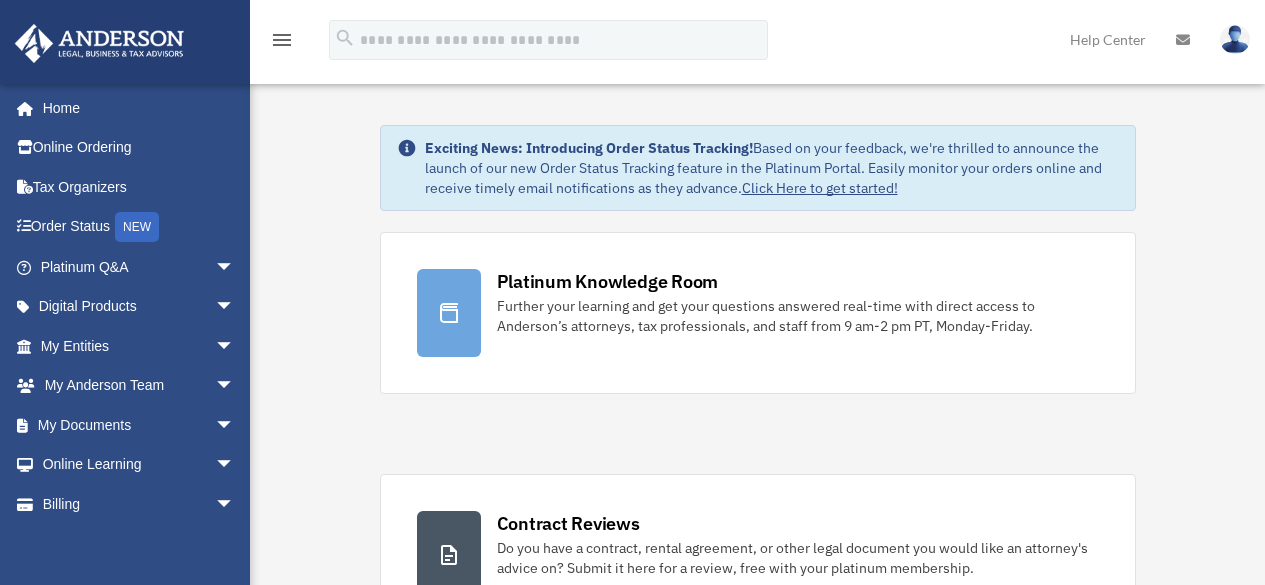 scroll, scrollTop: 0, scrollLeft: 0, axis: both 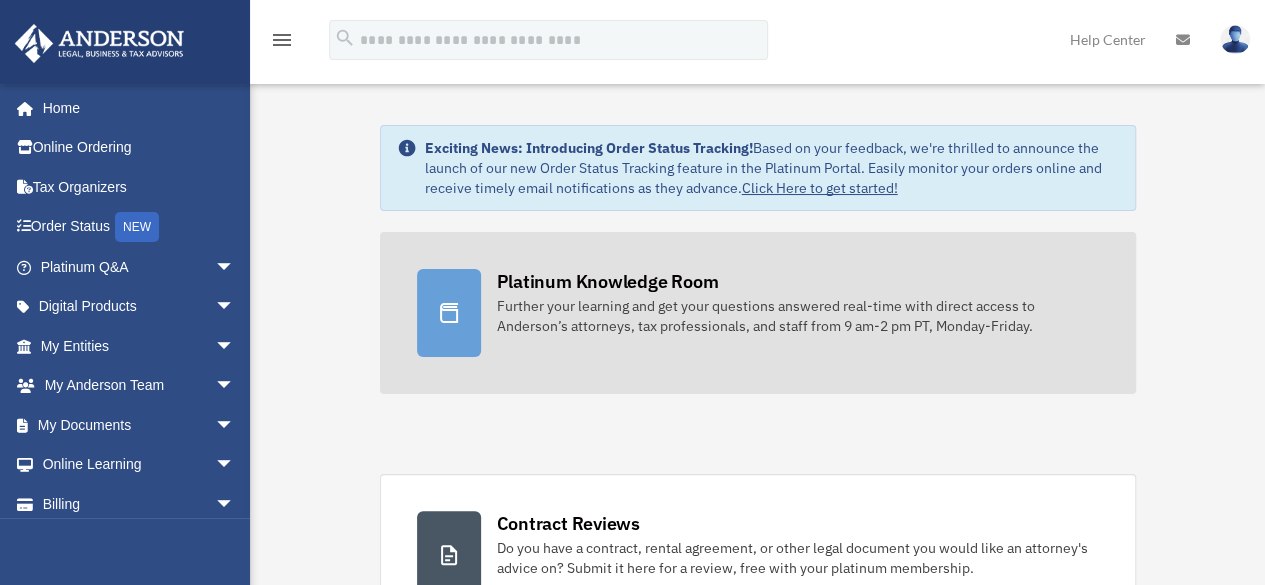 click on "Platinum Knowledge Room" at bounding box center (608, 281) 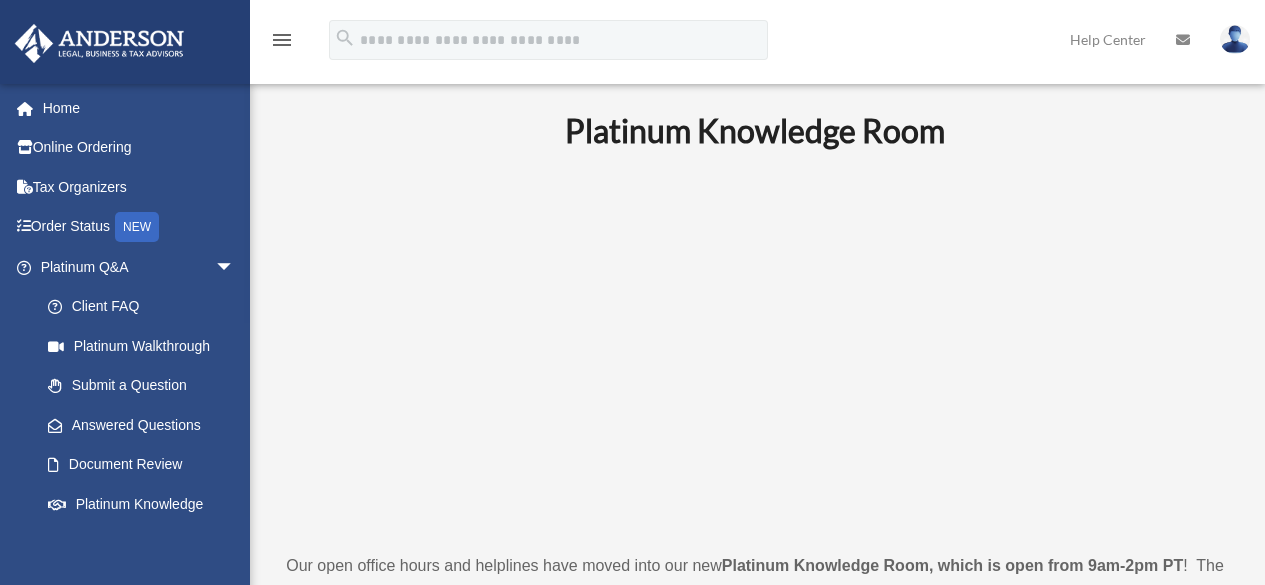 scroll, scrollTop: 0, scrollLeft: 0, axis: both 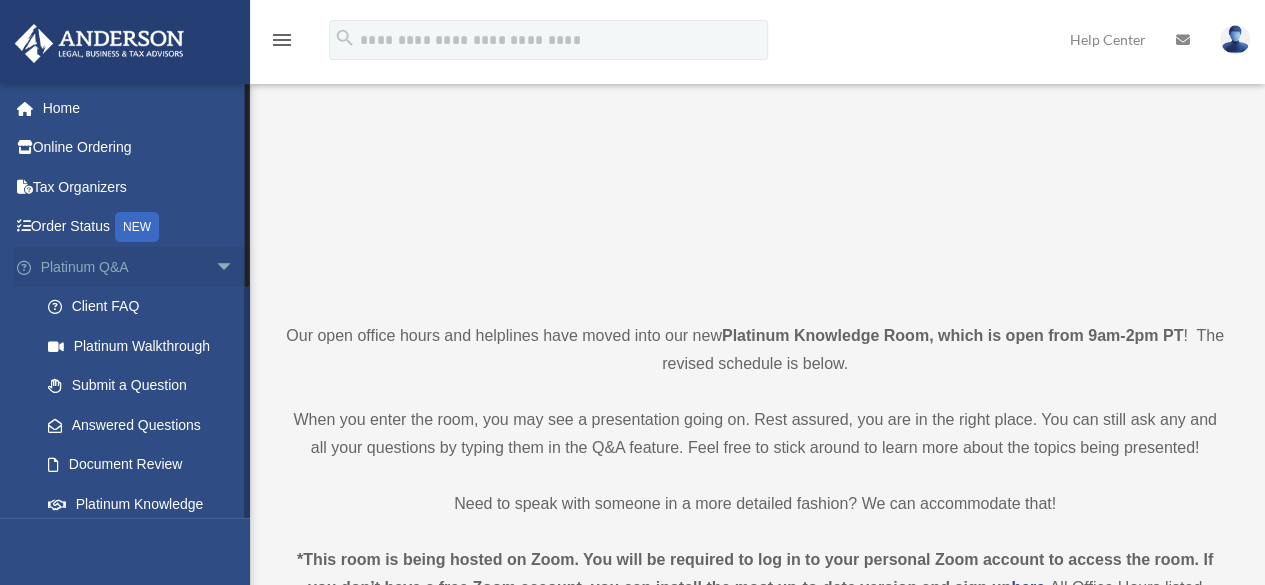 click on "arrow_drop_down" at bounding box center (235, 267) 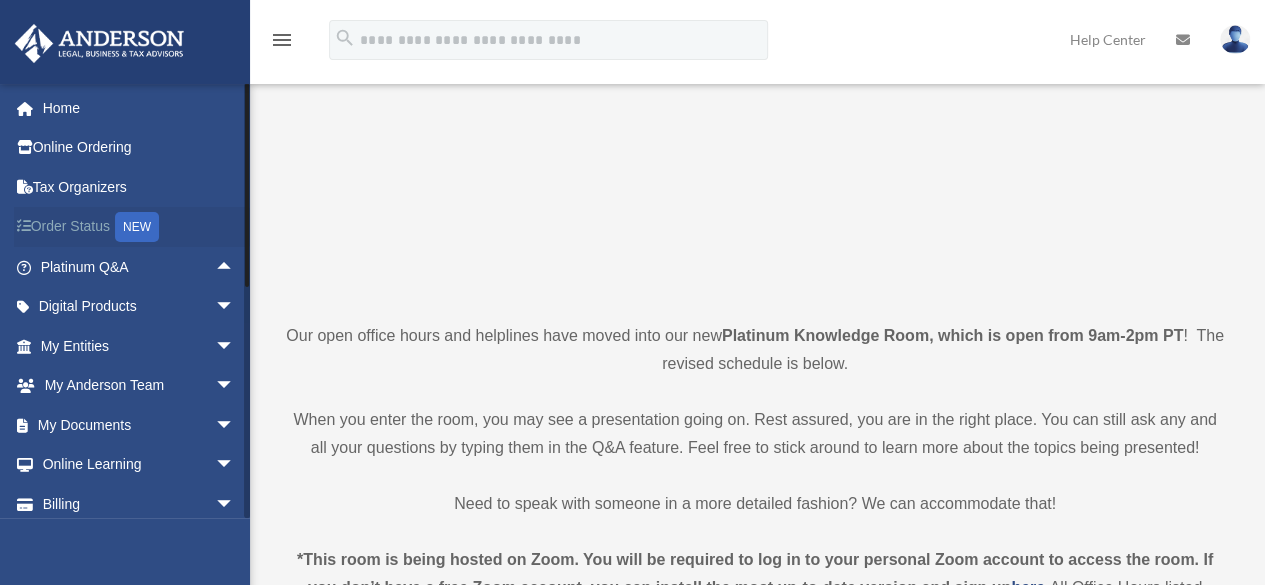 click on "Order Status  NEW" at bounding box center (139, 227) 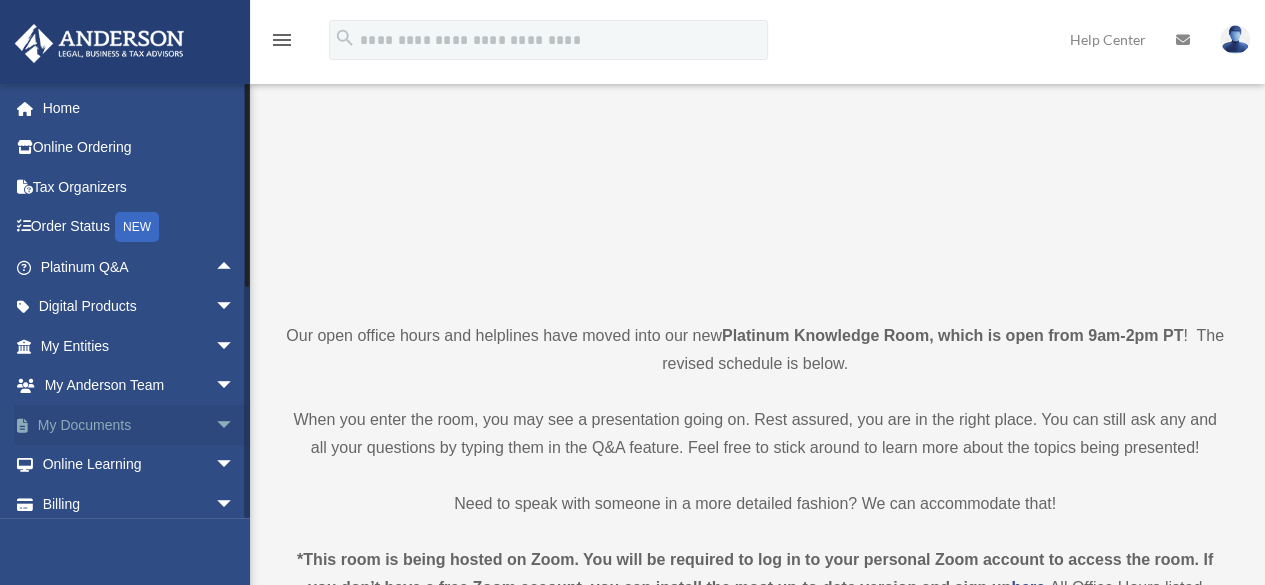 click on "arrow_drop_down" at bounding box center [235, 425] 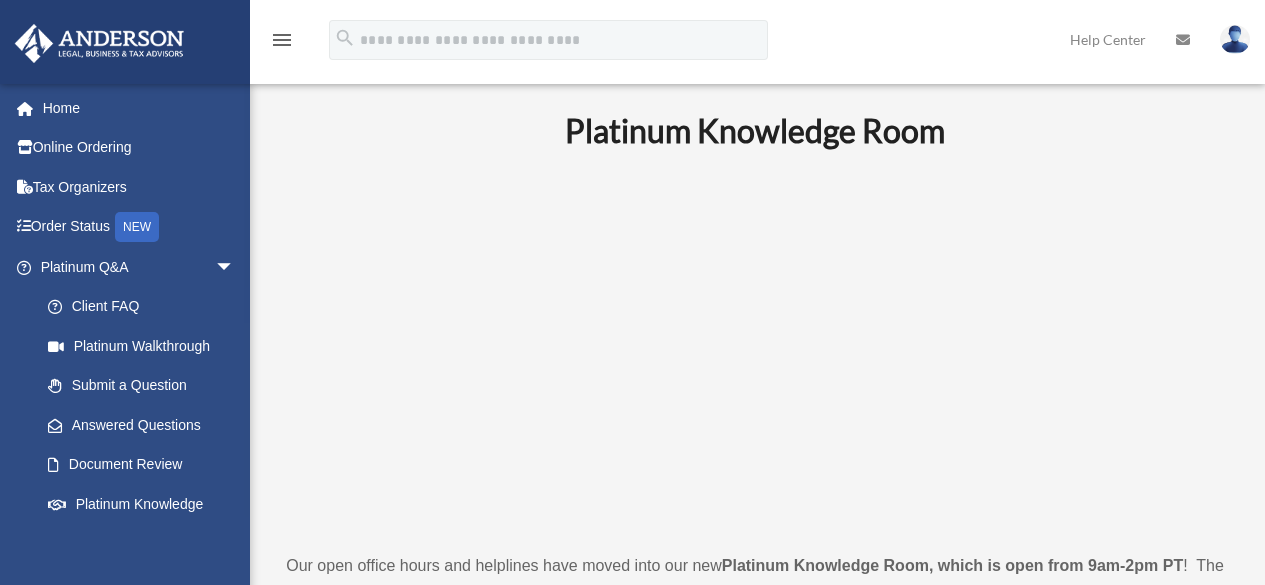 scroll, scrollTop: 230, scrollLeft: 0, axis: vertical 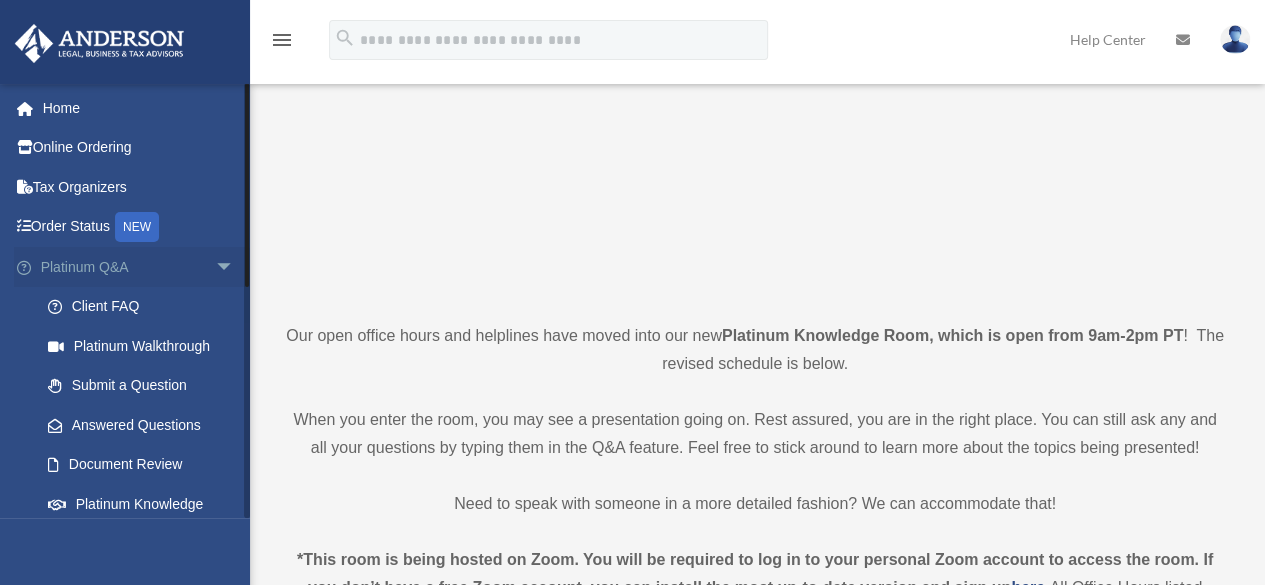click on "arrow_drop_down" at bounding box center [235, 267] 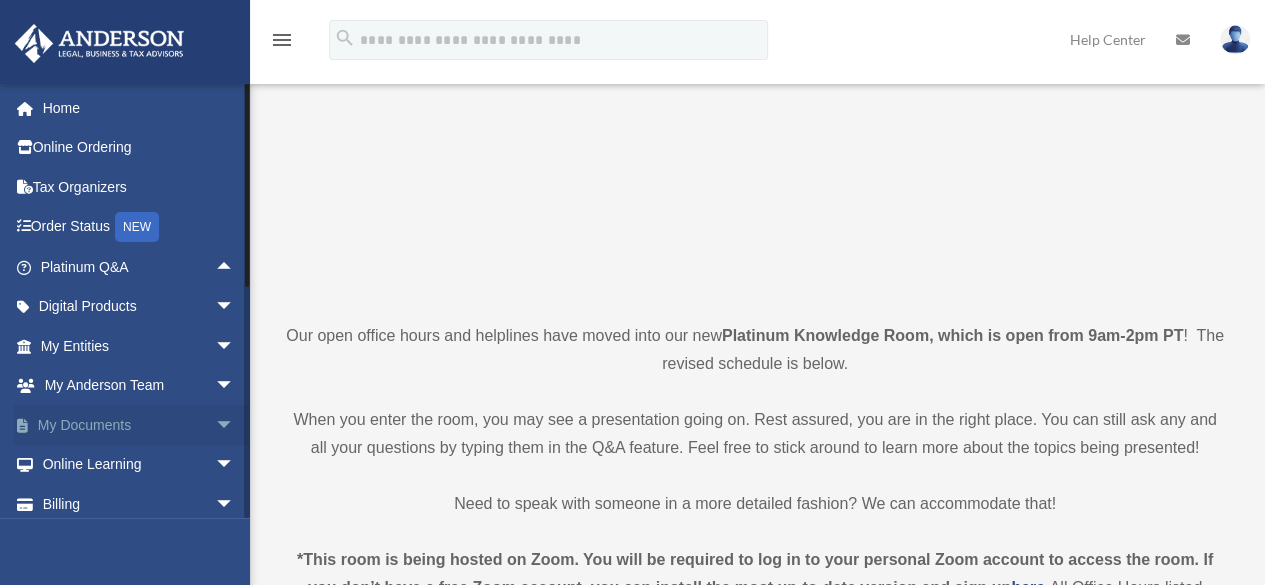 click on "arrow_drop_down" at bounding box center (235, 425) 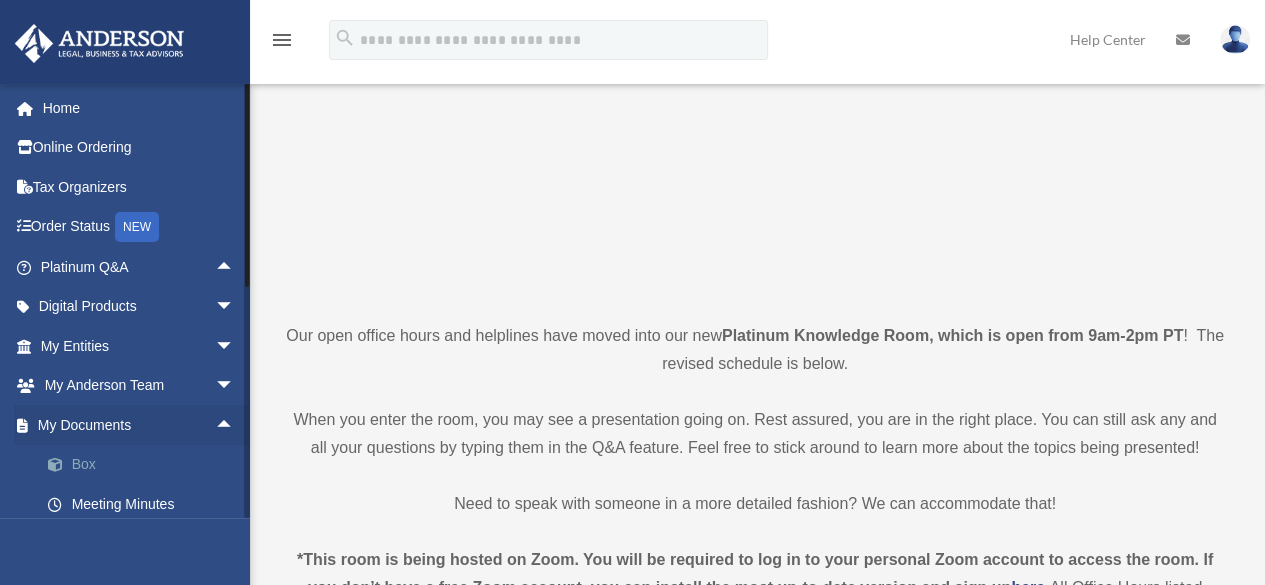 click at bounding box center (65, 465) 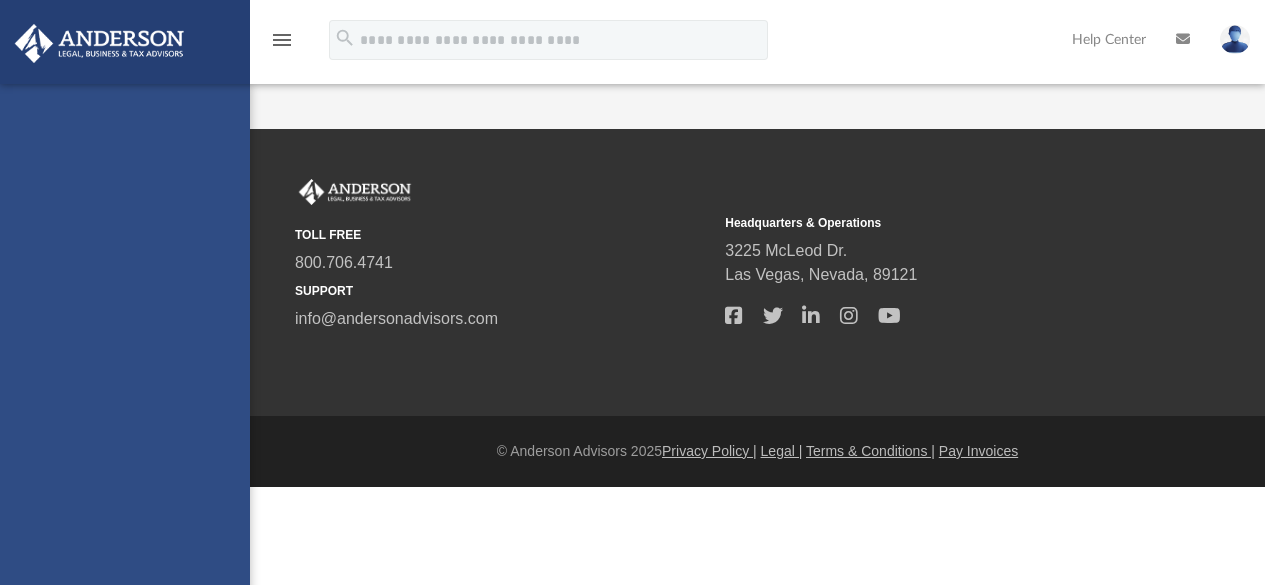 scroll, scrollTop: 0, scrollLeft: 0, axis: both 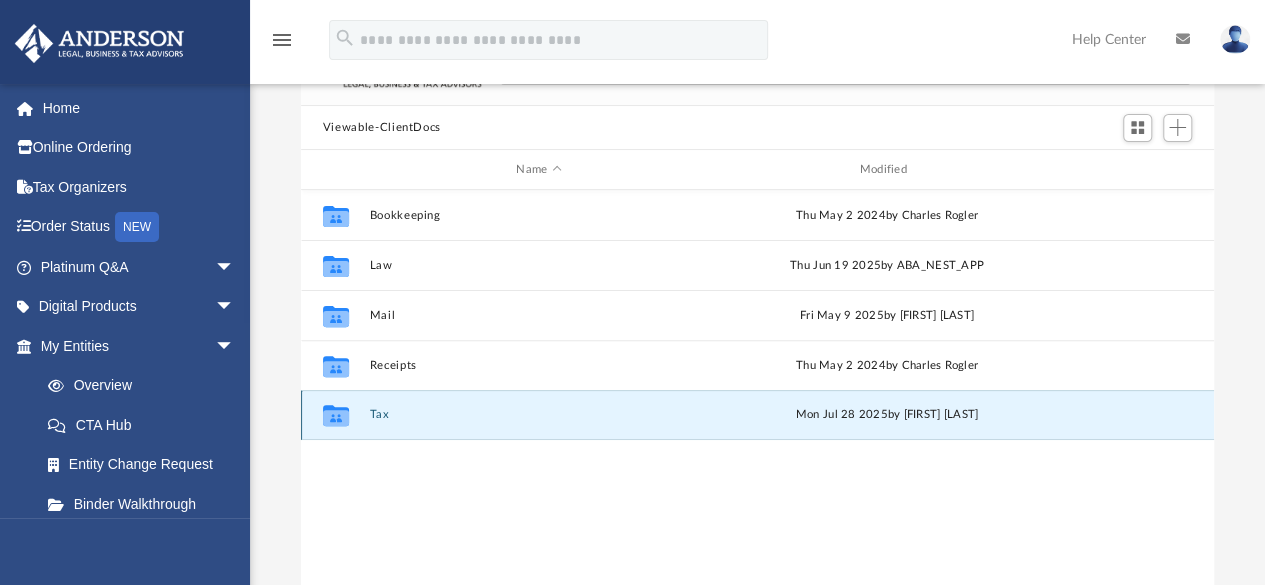 click on "Tax" at bounding box center [538, 415] 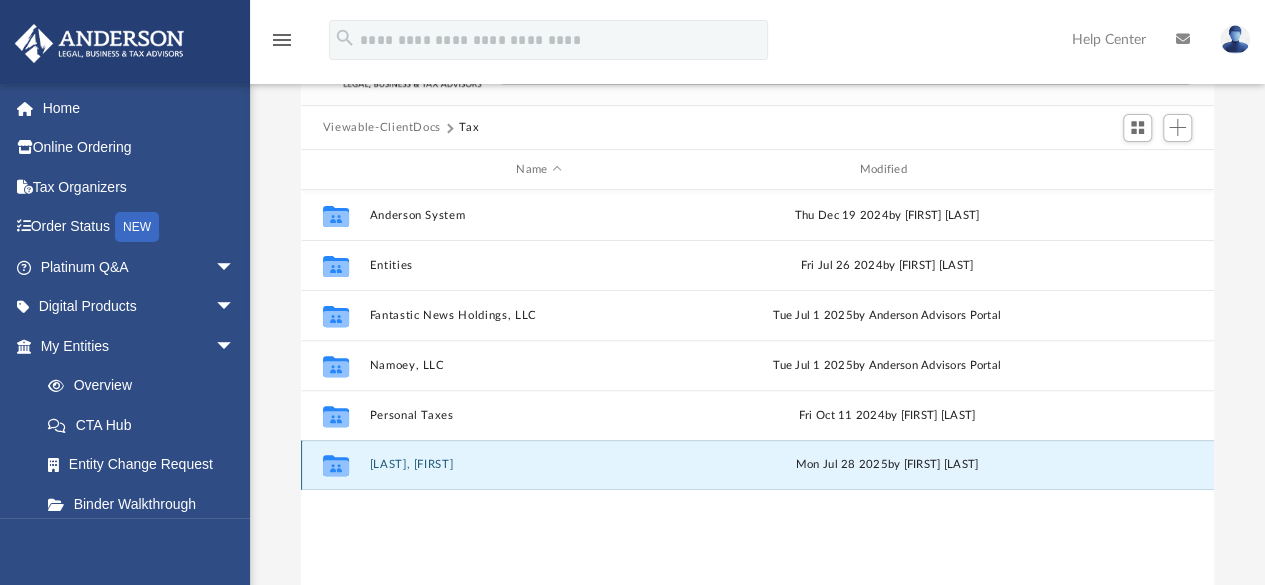 click on "[LAST], [FIRST]" at bounding box center (538, 465) 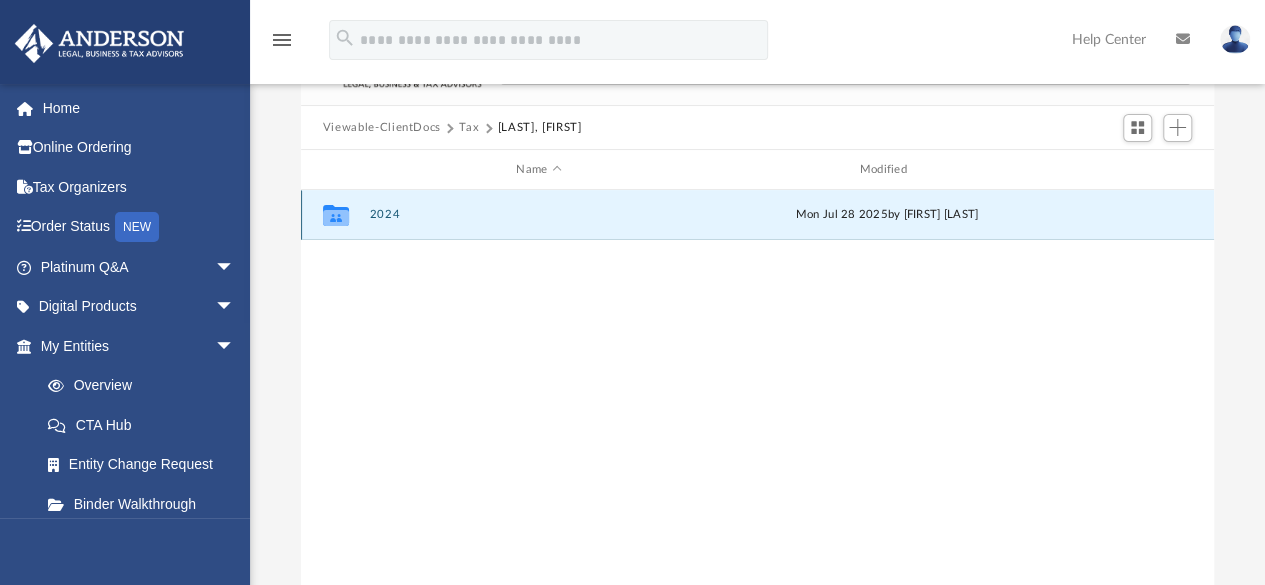 click on "2024" at bounding box center (538, 215) 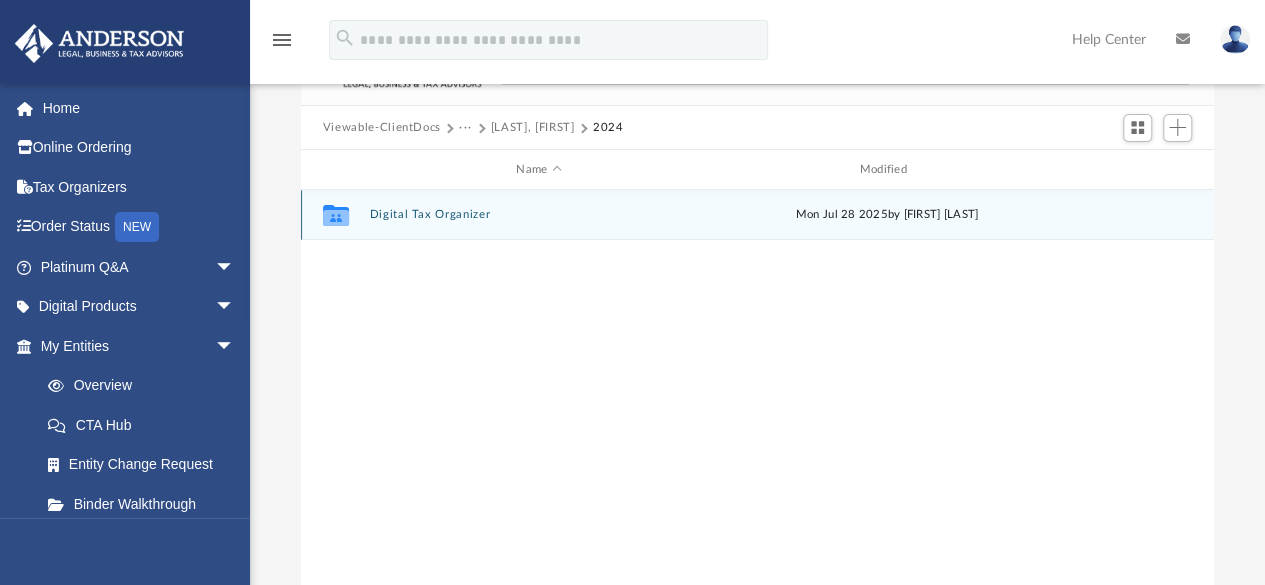 click on "Digital Tax Organizer" at bounding box center [538, 215] 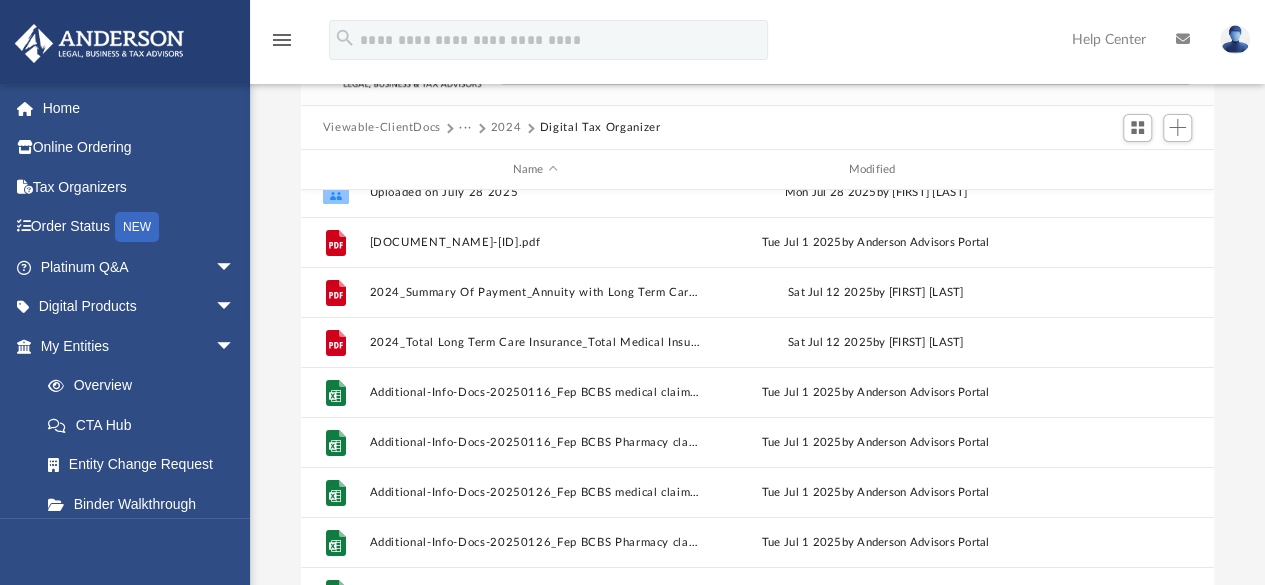 scroll, scrollTop: 0, scrollLeft: 0, axis: both 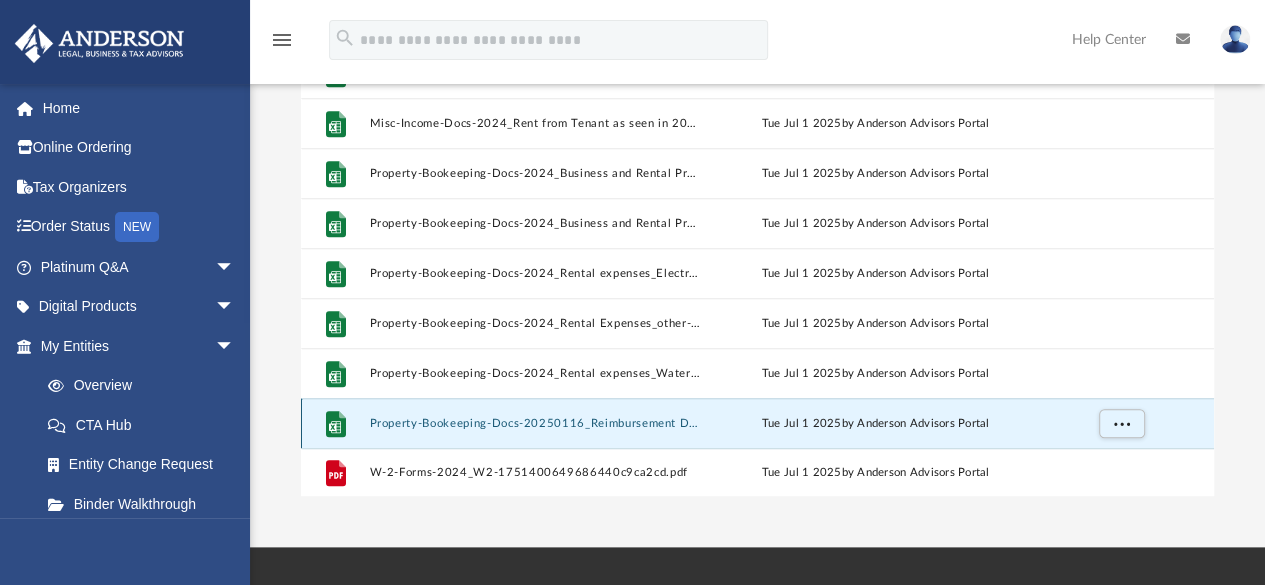 click on "Property-Bookeeping-Docs-20250116_Reimbursement Details_Rental Expenses_PenFed Checking account_Namoey LLC Newtek account-1751422231686495171bf88.xlsx" at bounding box center [535, 423] 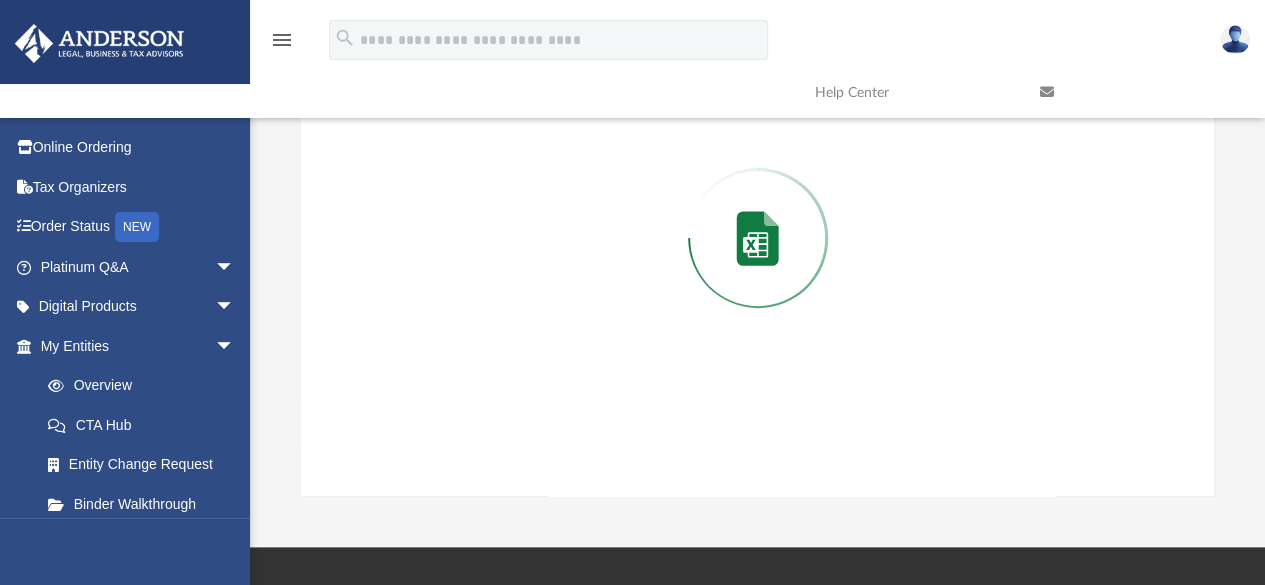 scroll, scrollTop: 183, scrollLeft: 0, axis: vertical 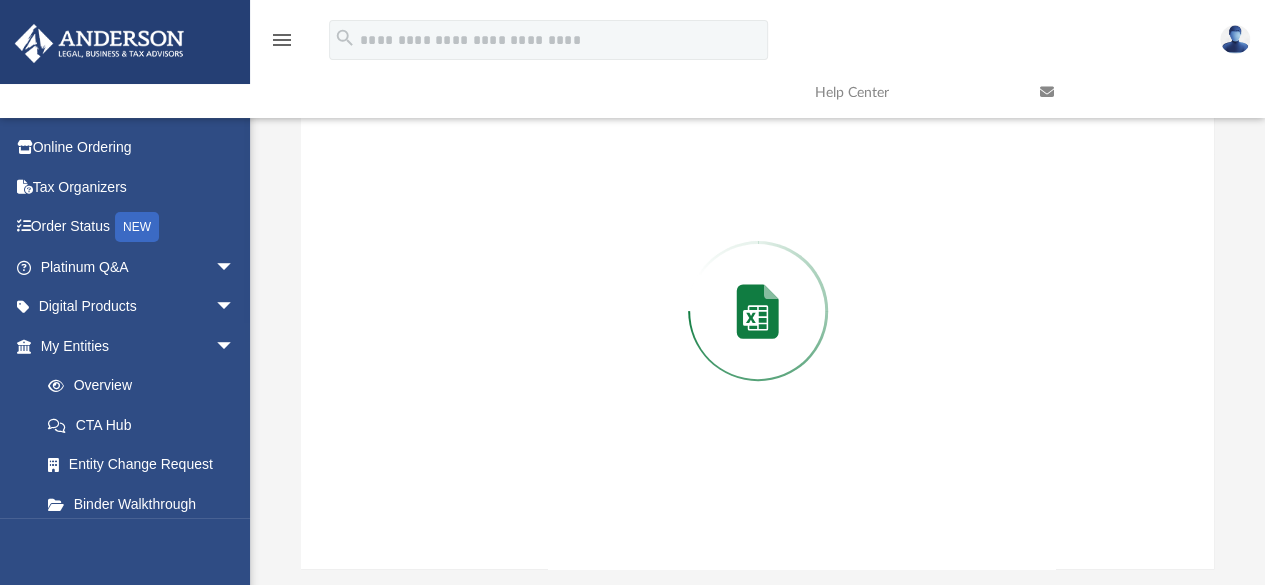 click at bounding box center [758, 311] 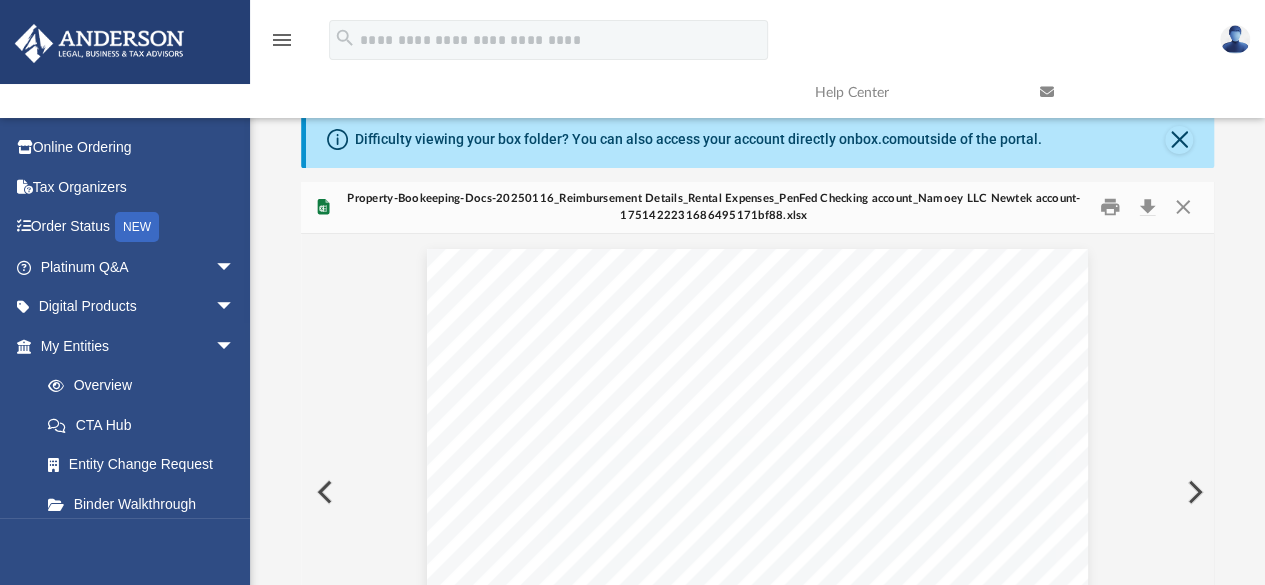 scroll, scrollTop: 0, scrollLeft: 0, axis: both 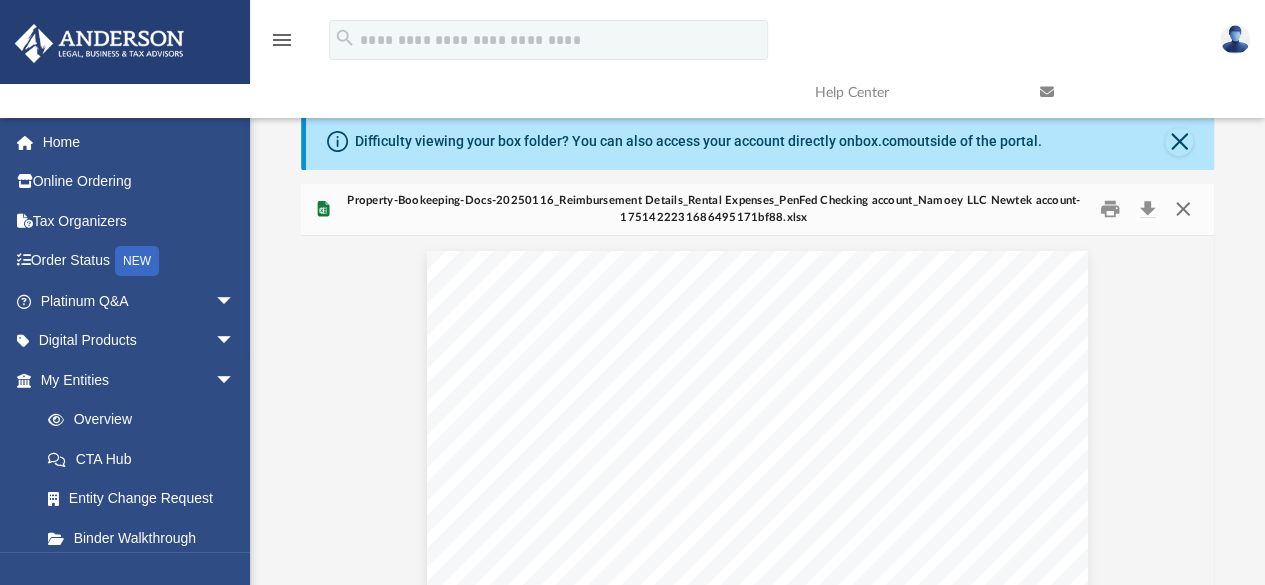click at bounding box center [1183, 209] 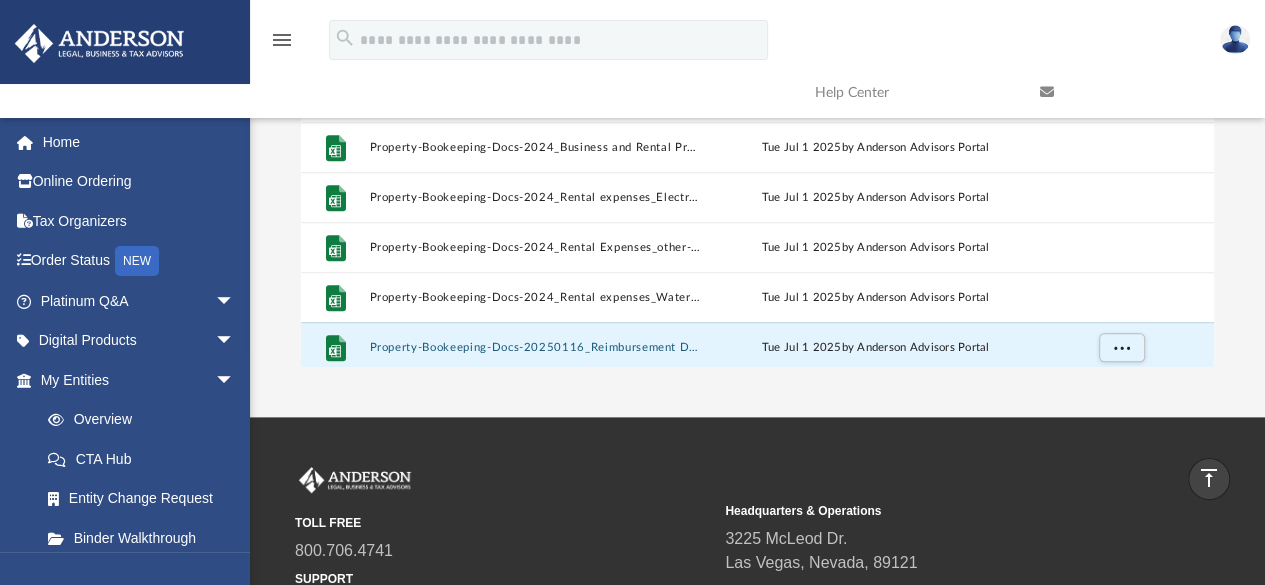 scroll, scrollTop: 834, scrollLeft: 0, axis: vertical 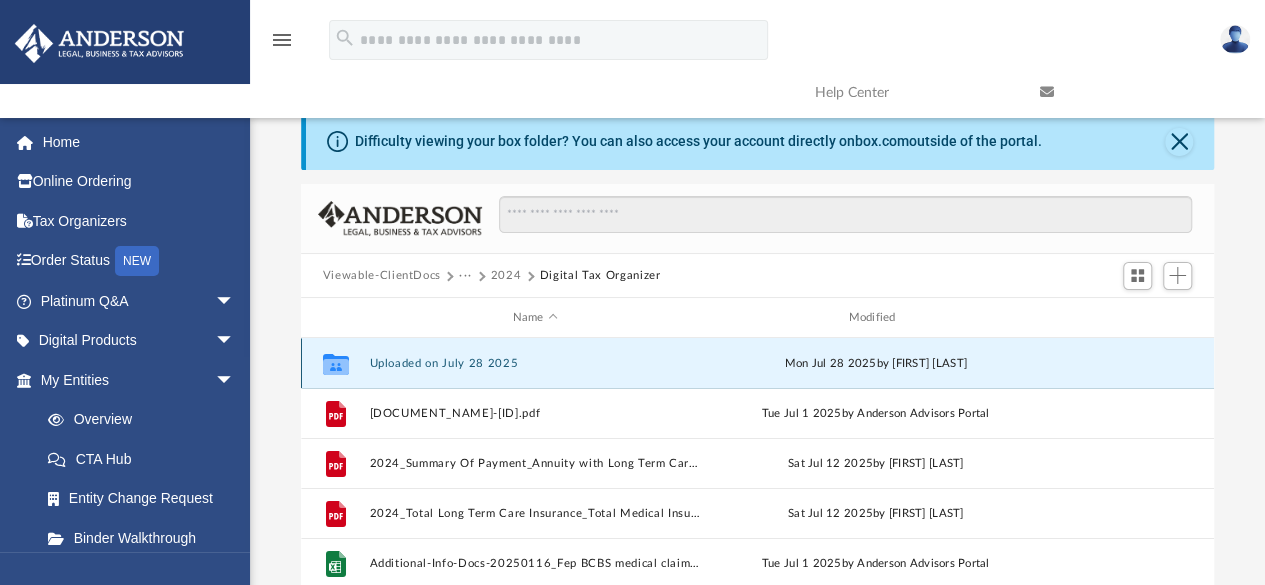 click on "Uploaded on July 28 2025" at bounding box center (535, 363) 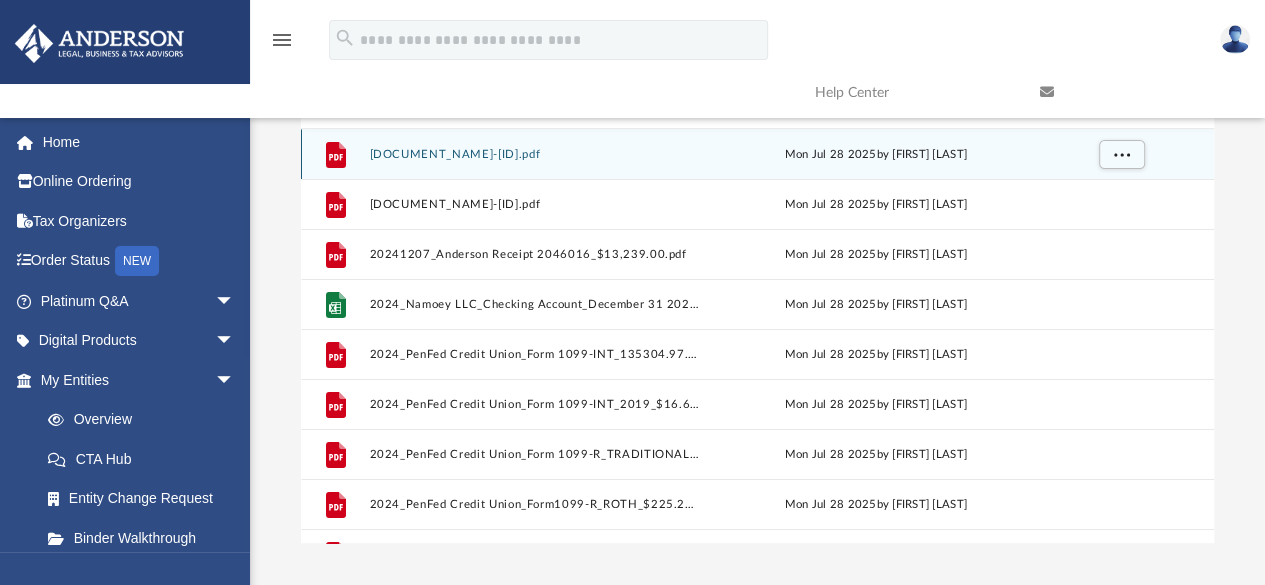 scroll, scrollTop: 185, scrollLeft: 0, axis: vertical 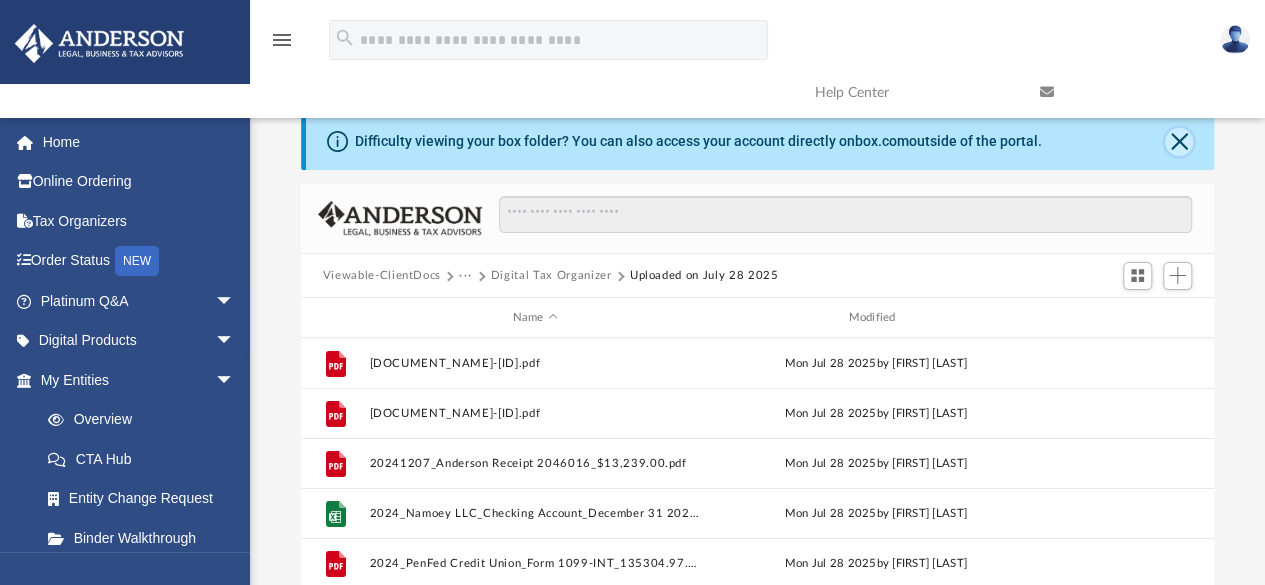 click 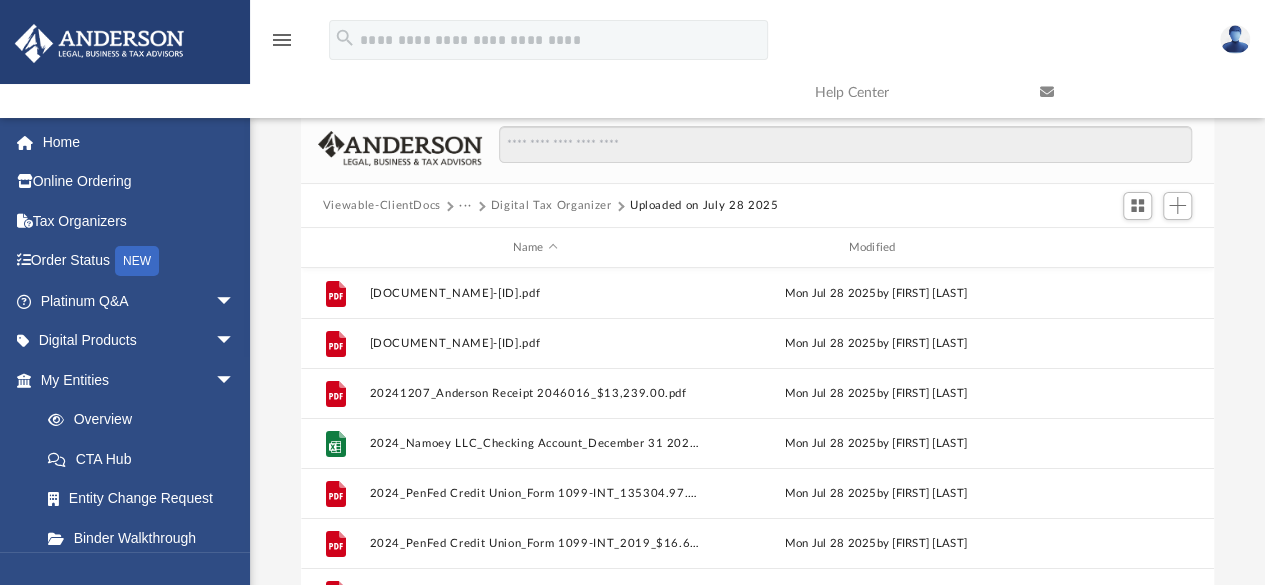 click at bounding box center [1235, 39] 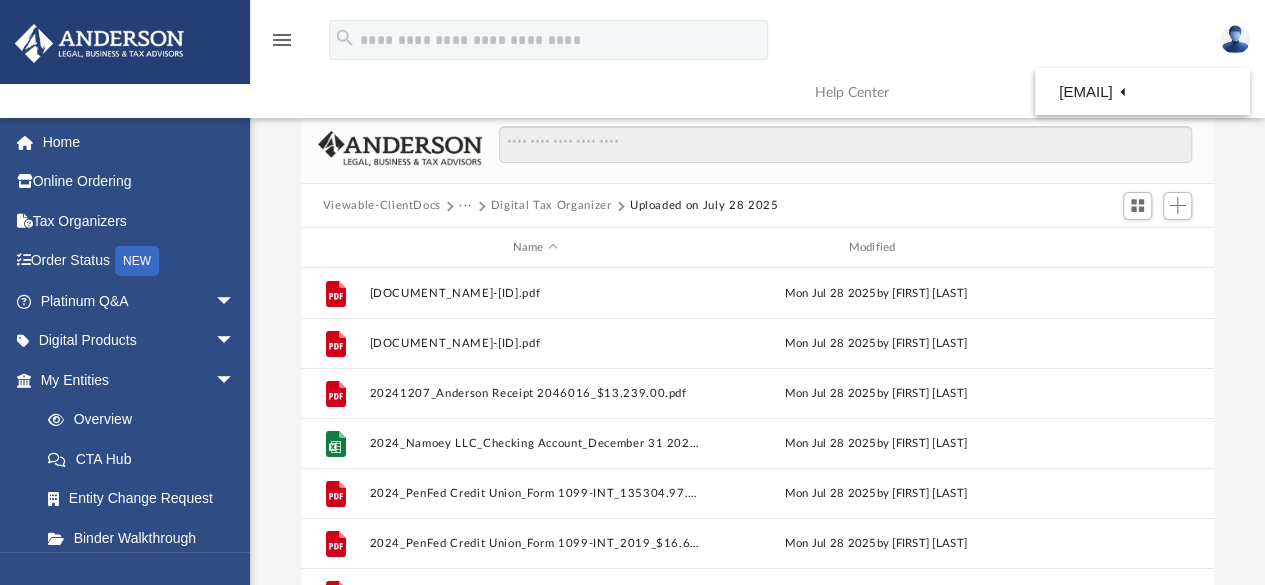 click at bounding box center [1235, 39] 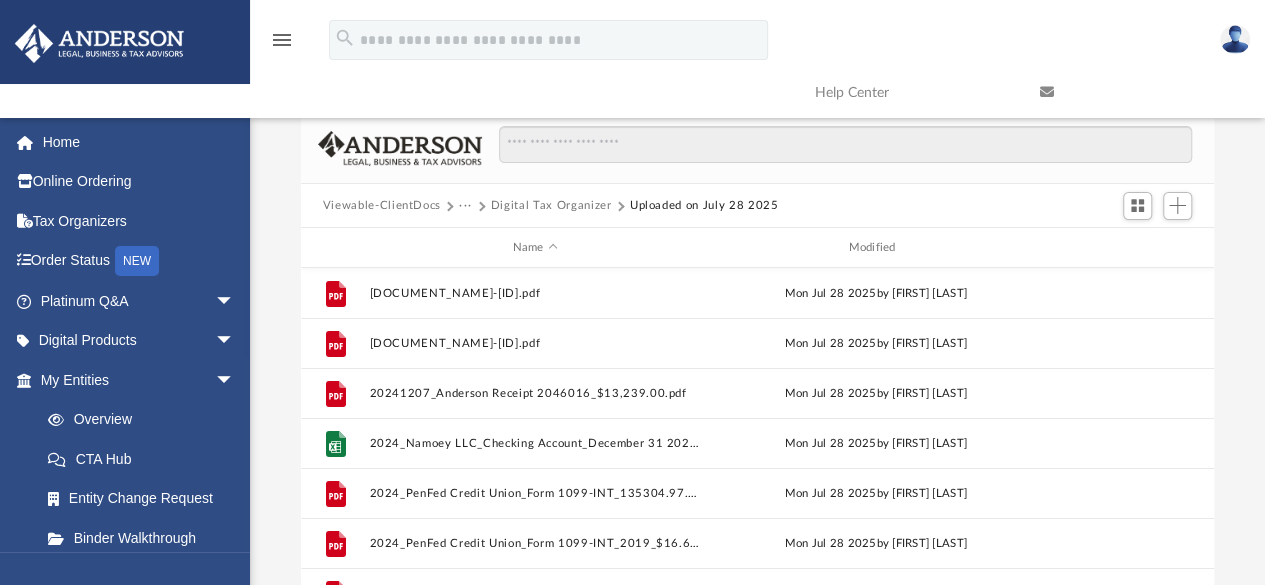 click at bounding box center (1235, 39) 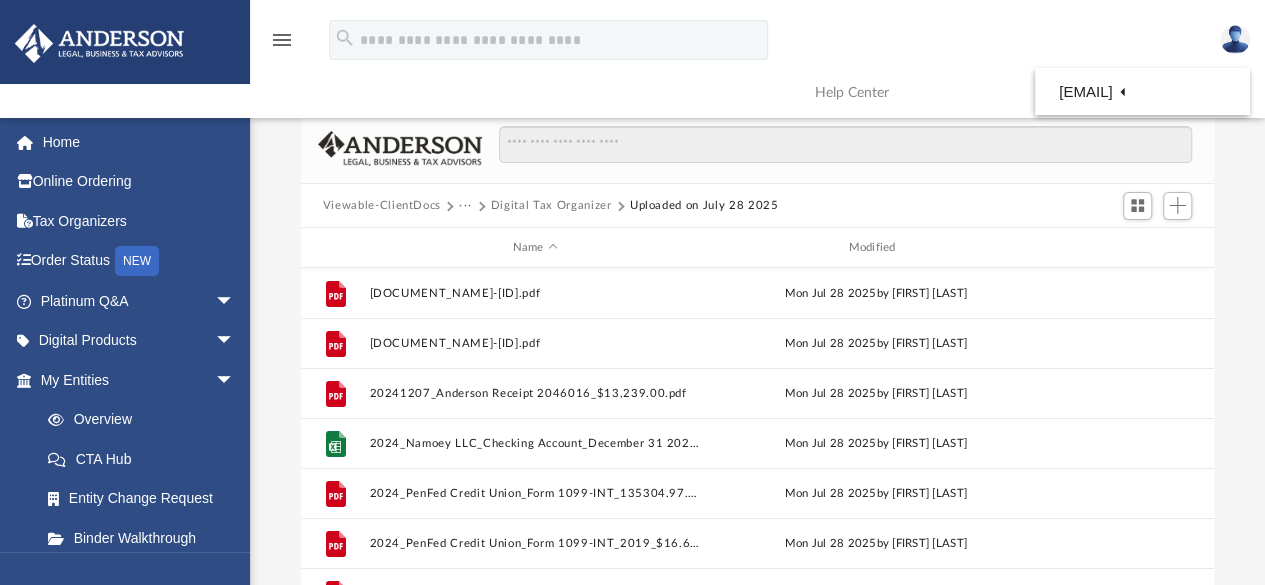 click at bounding box center [1235, 39] 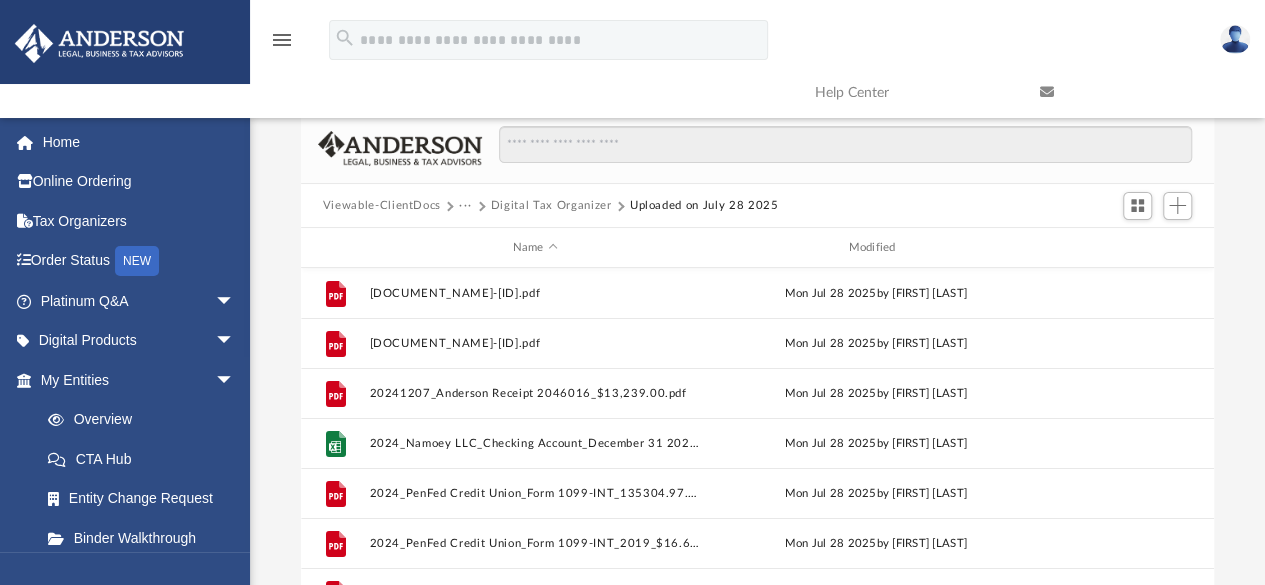 click at bounding box center (1235, 39) 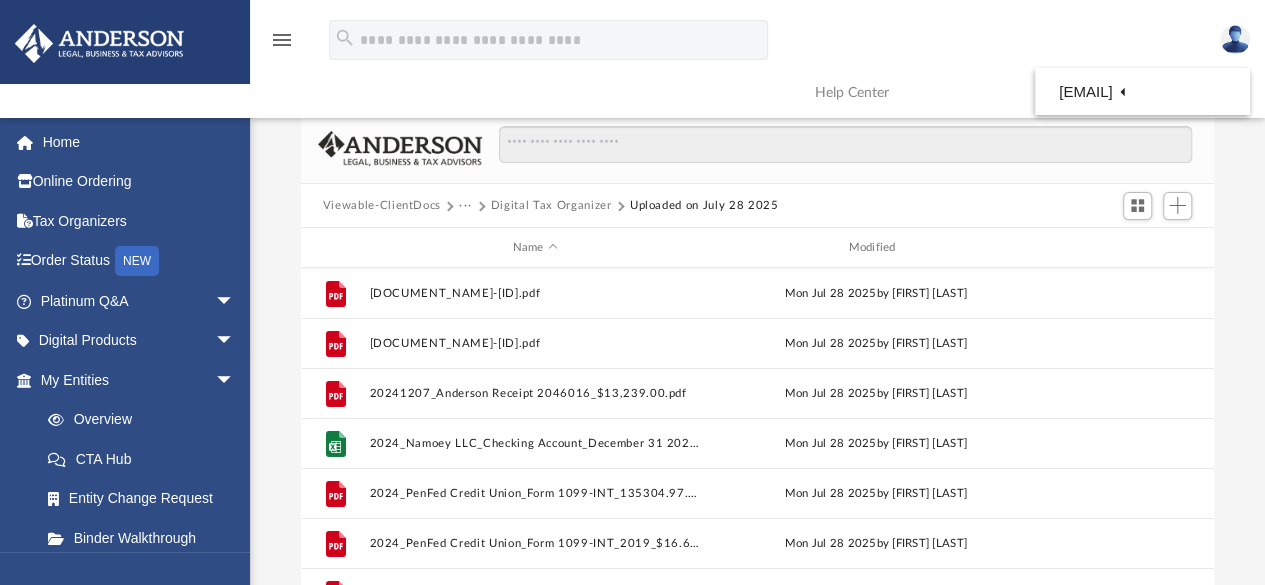 click at bounding box center [1235, 39] 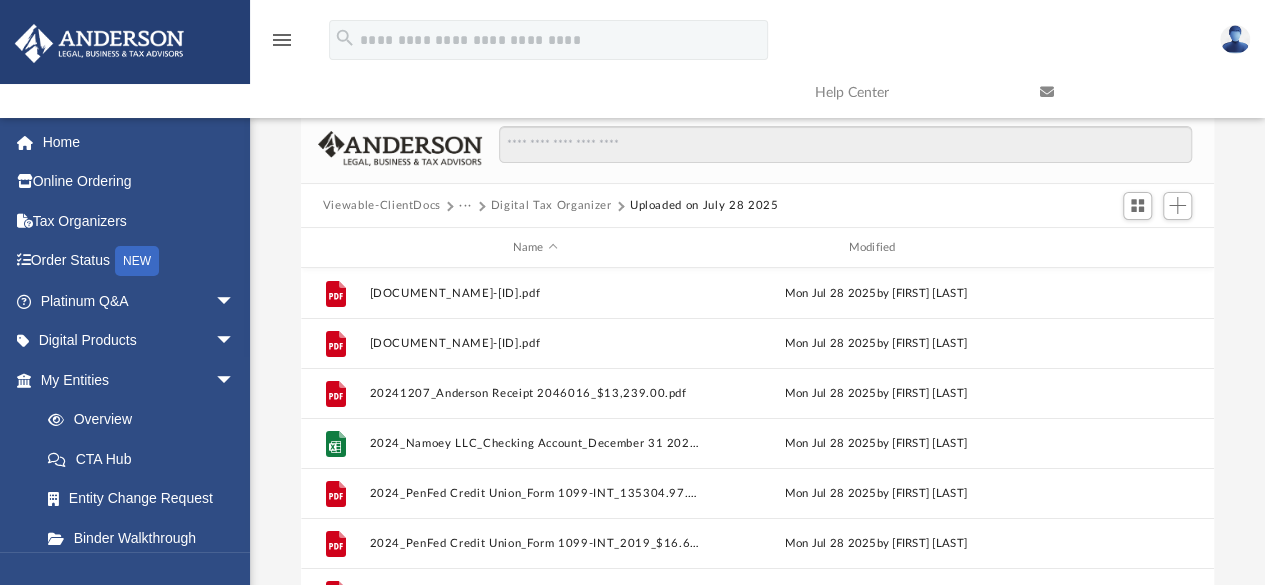 click at bounding box center (1235, 39) 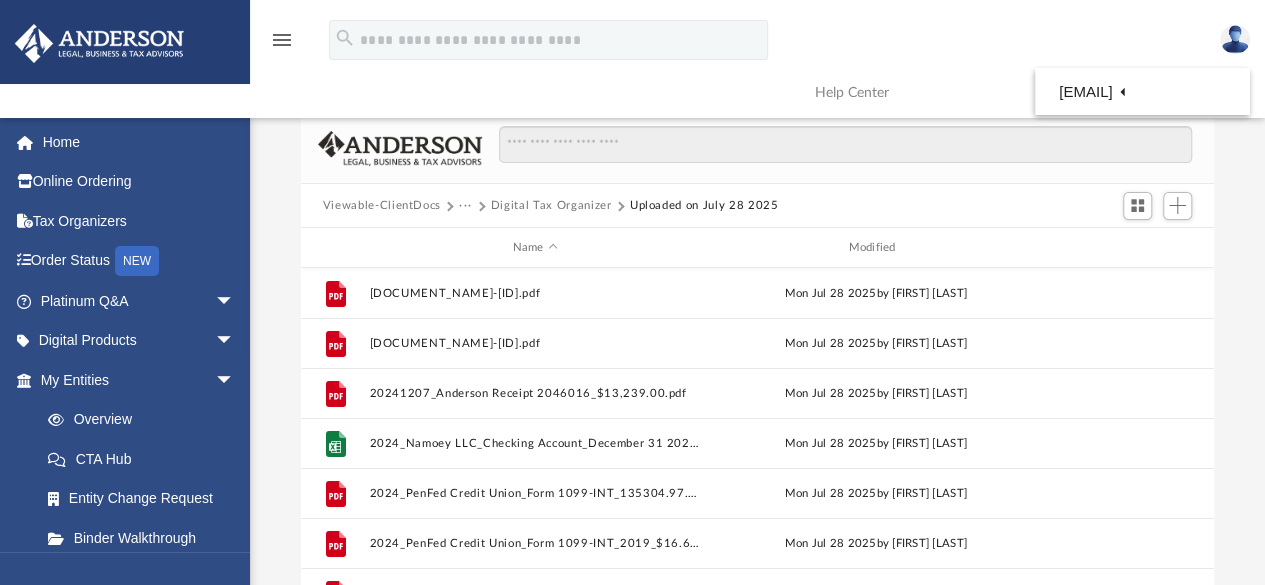click at bounding box center [1235, 39] 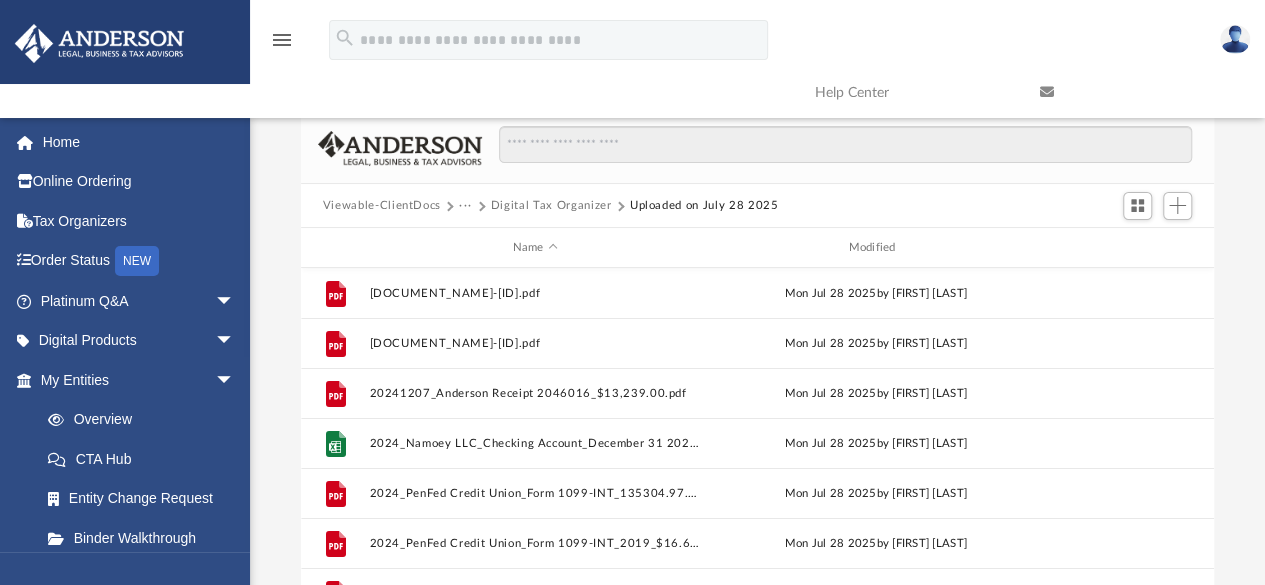 click at bounding box center [1235, 39] 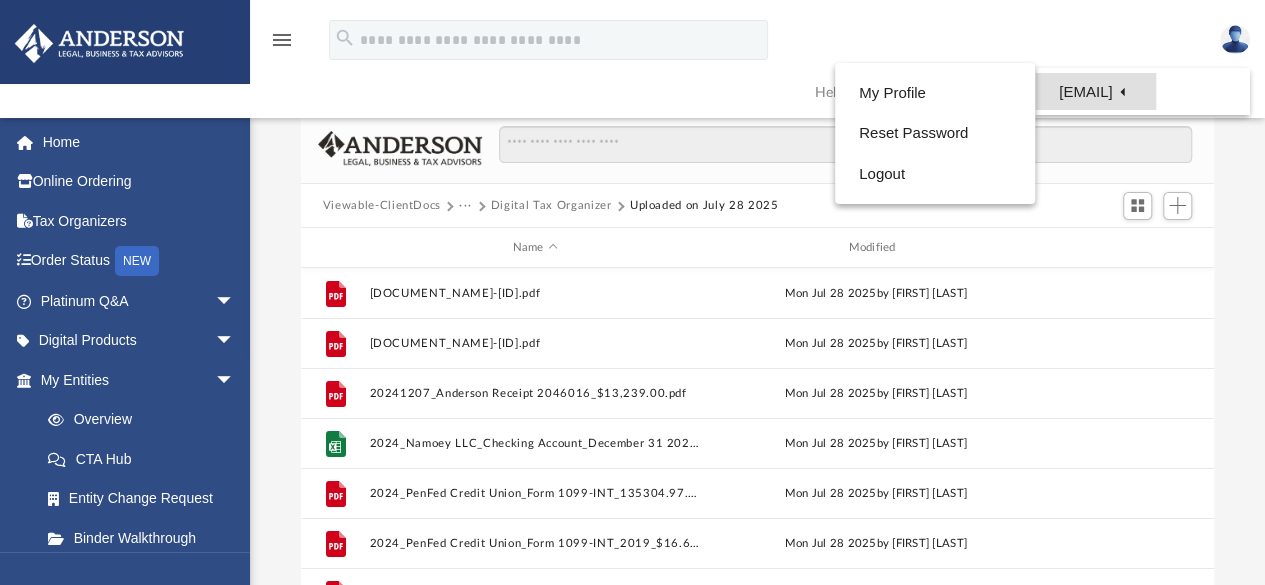 click on "[EMAIL]" at bounding box center [1095, 91] 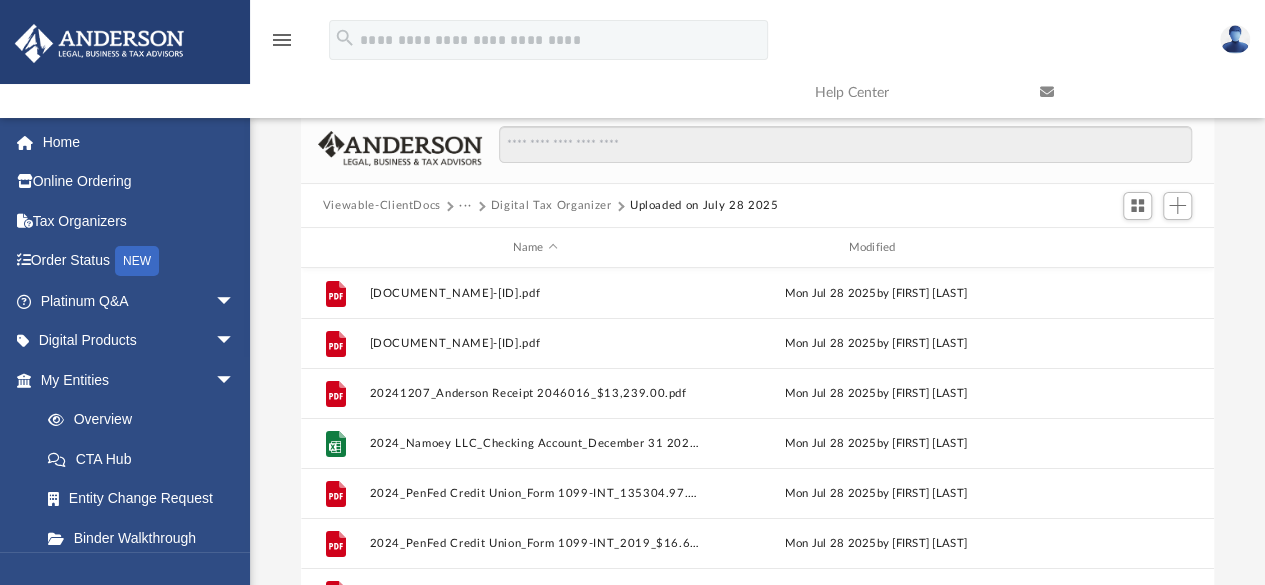 click at bounding box center [1137, 92] 